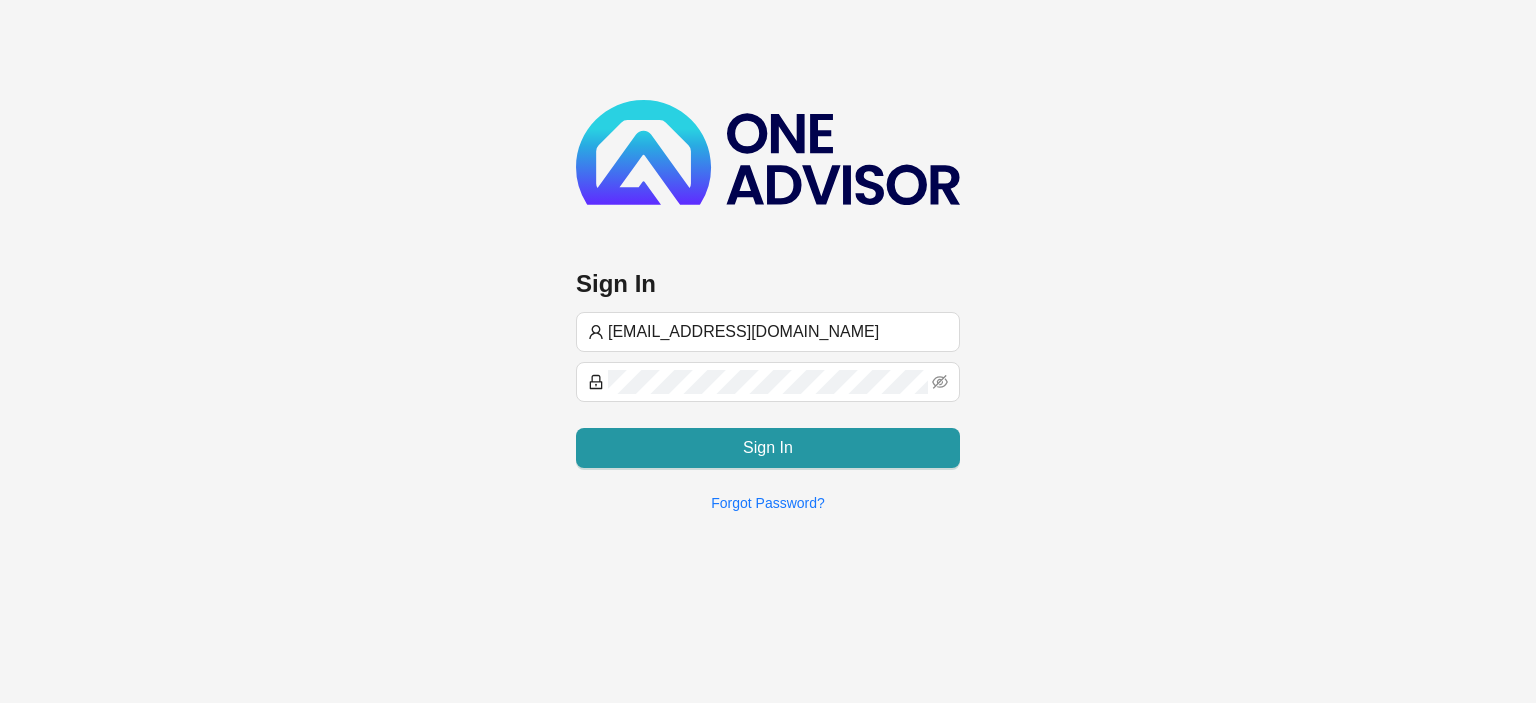 scroll, scrollTop: 0, scrollLeft: 0, axis: both 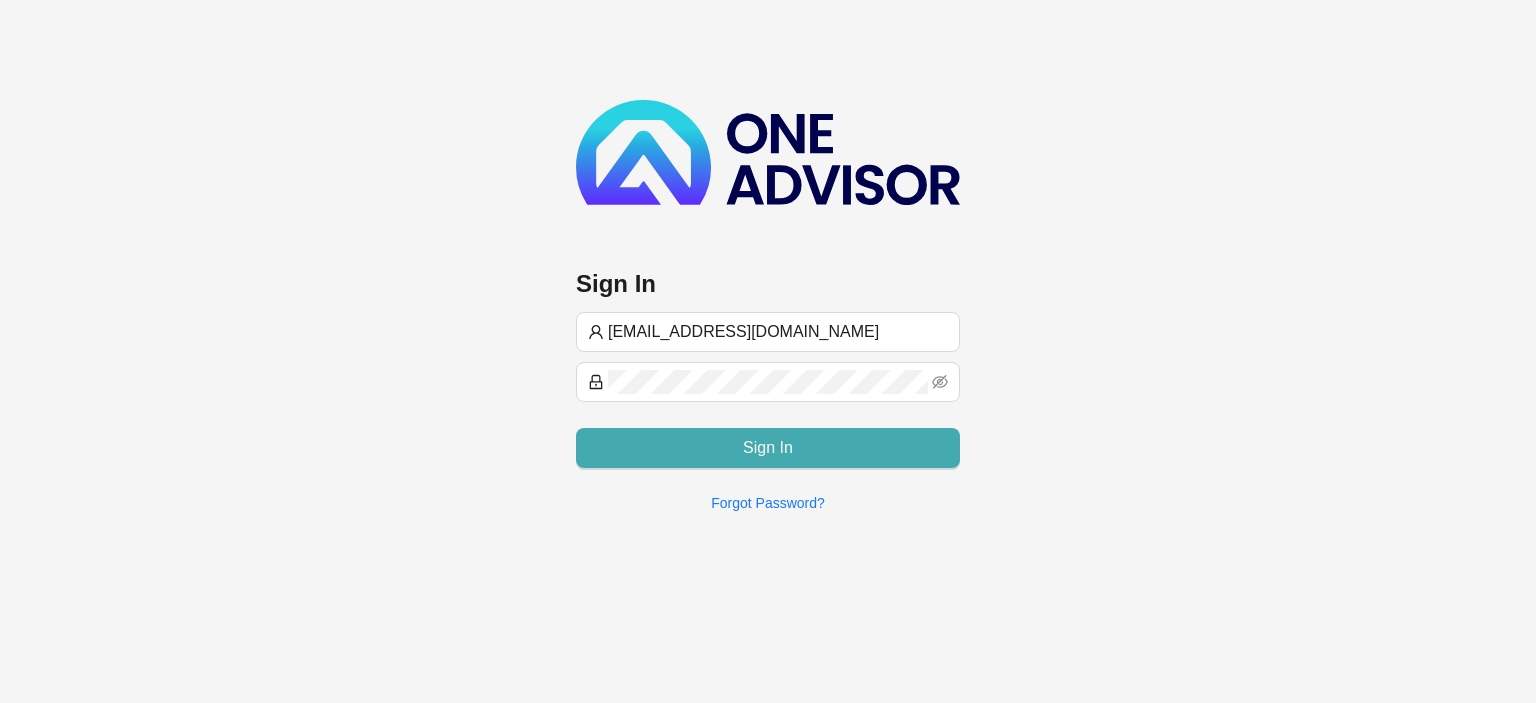 click on "Sign In" at bounding box center (768, 448) 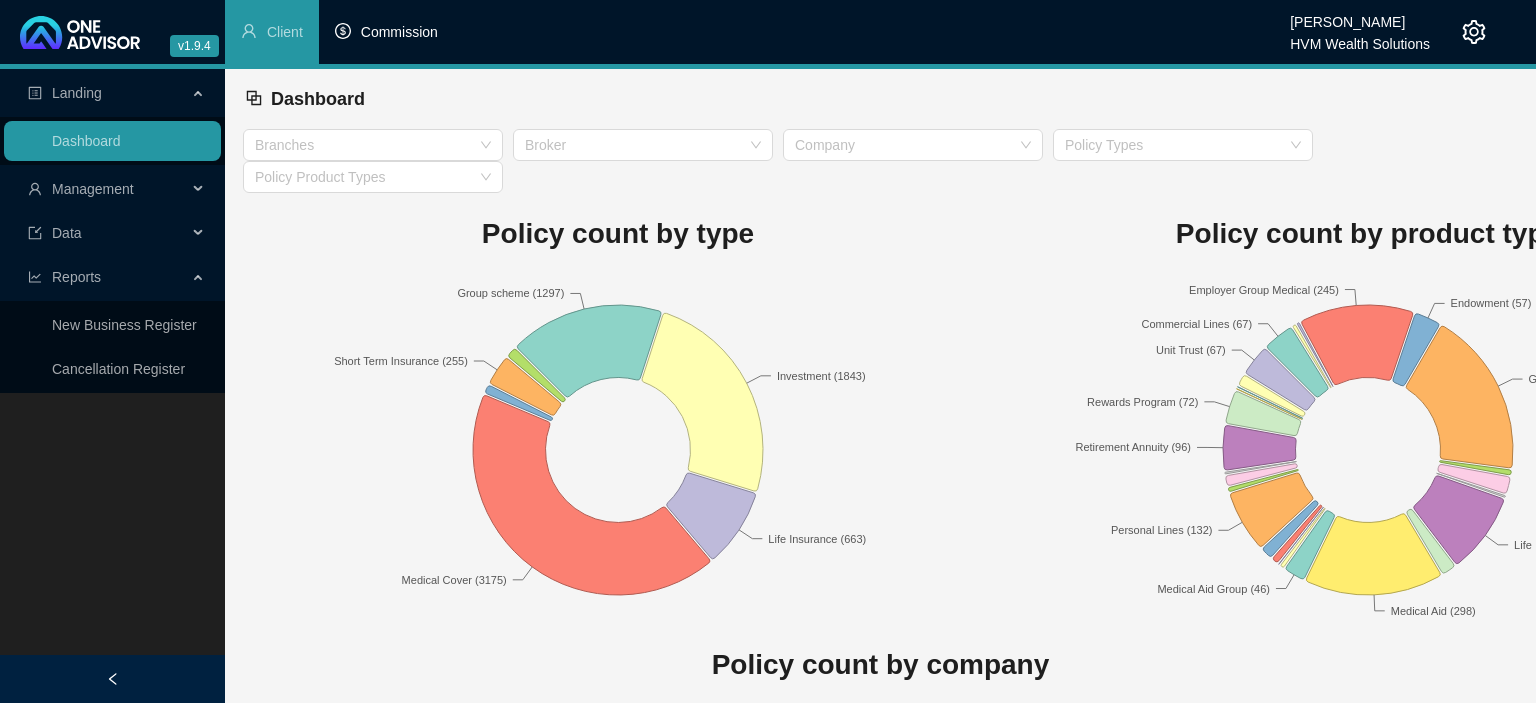 click on "Commission" at bounding box center [399, 32] 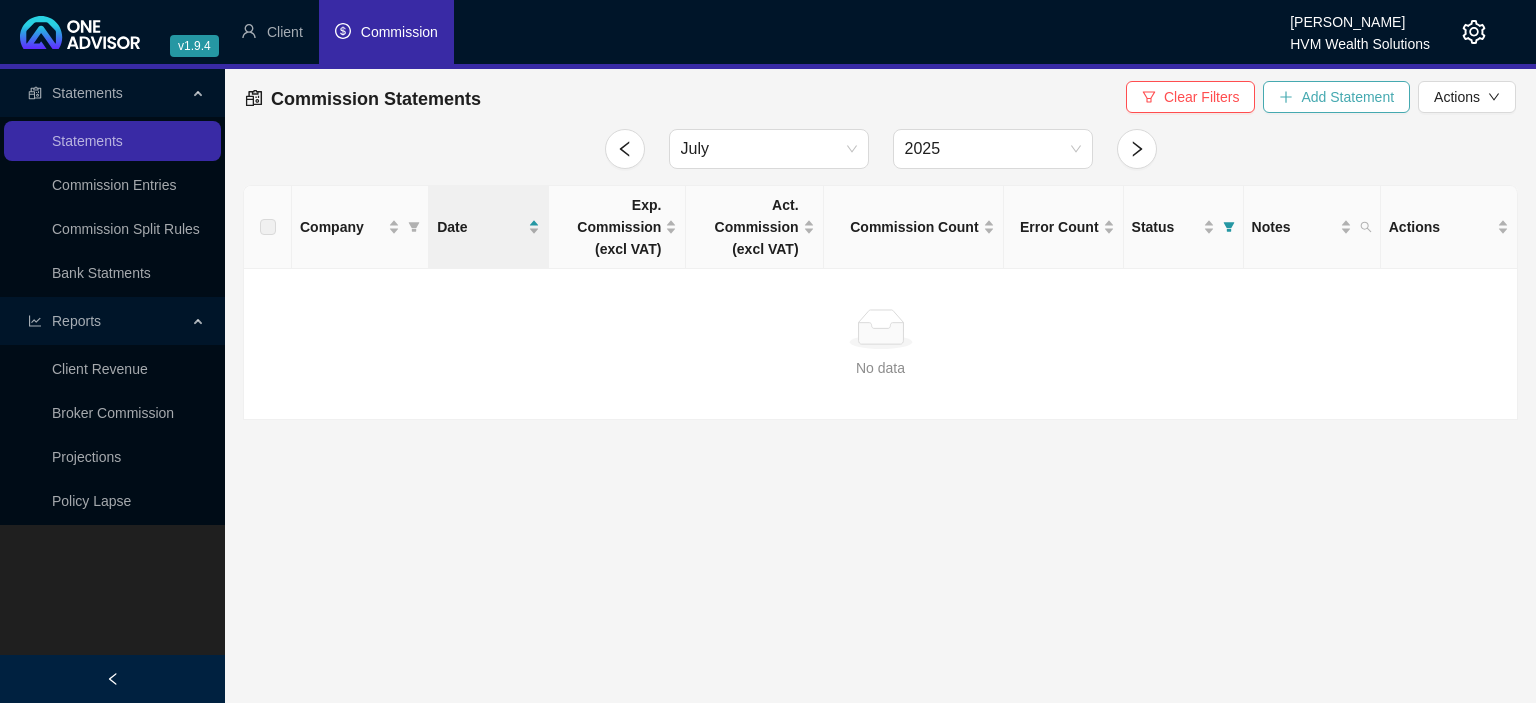 click on "Add Statement" at bounding box center [1347, 97] 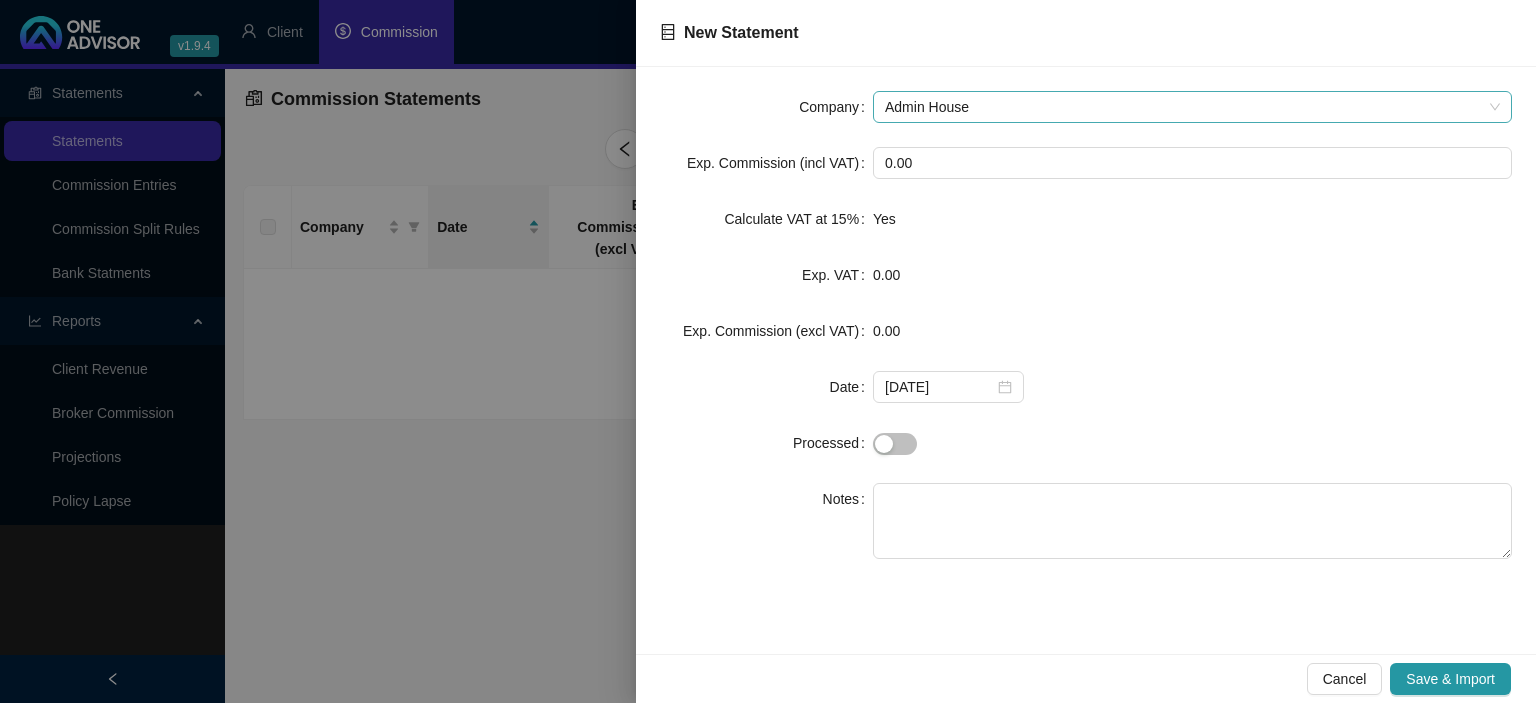 click on "Admin House" at bounding box center (1192, 107) 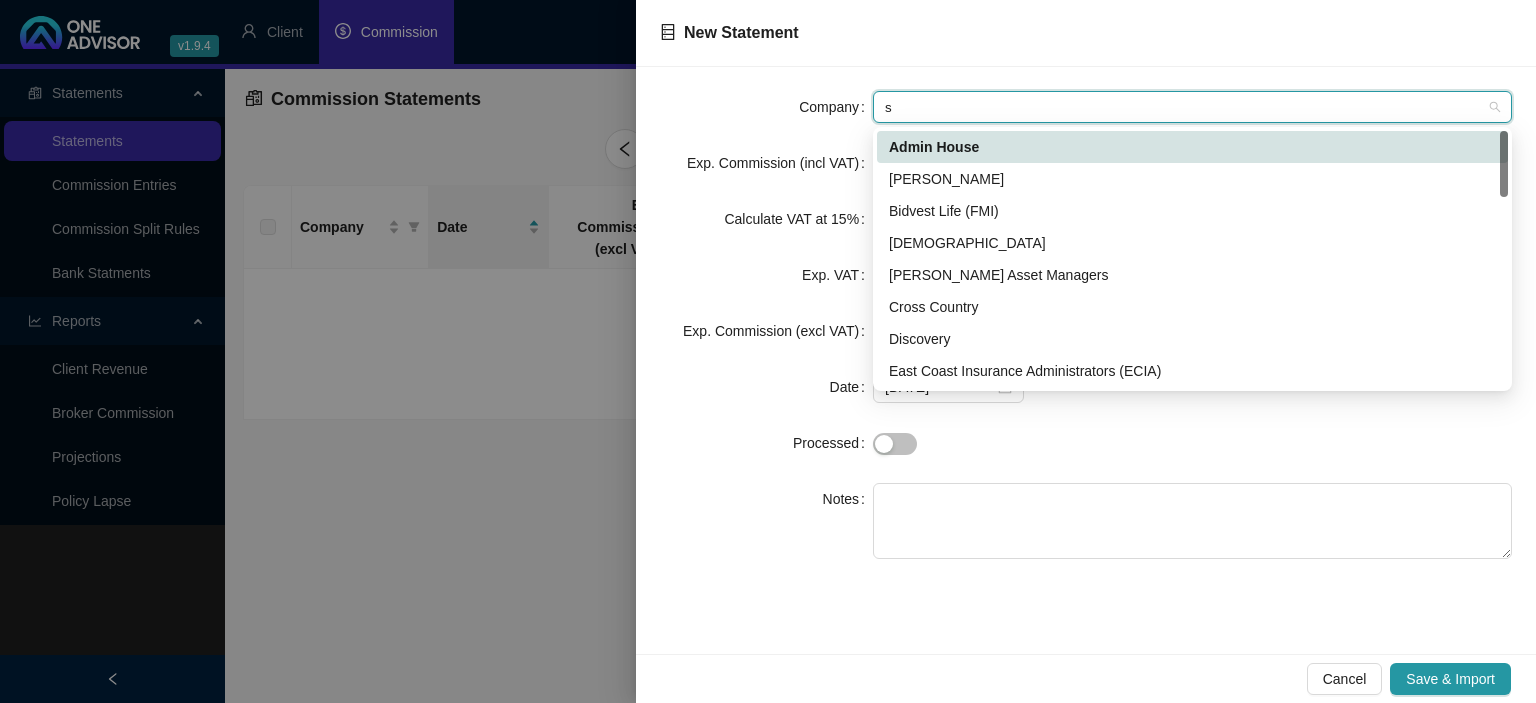 type on "sa" 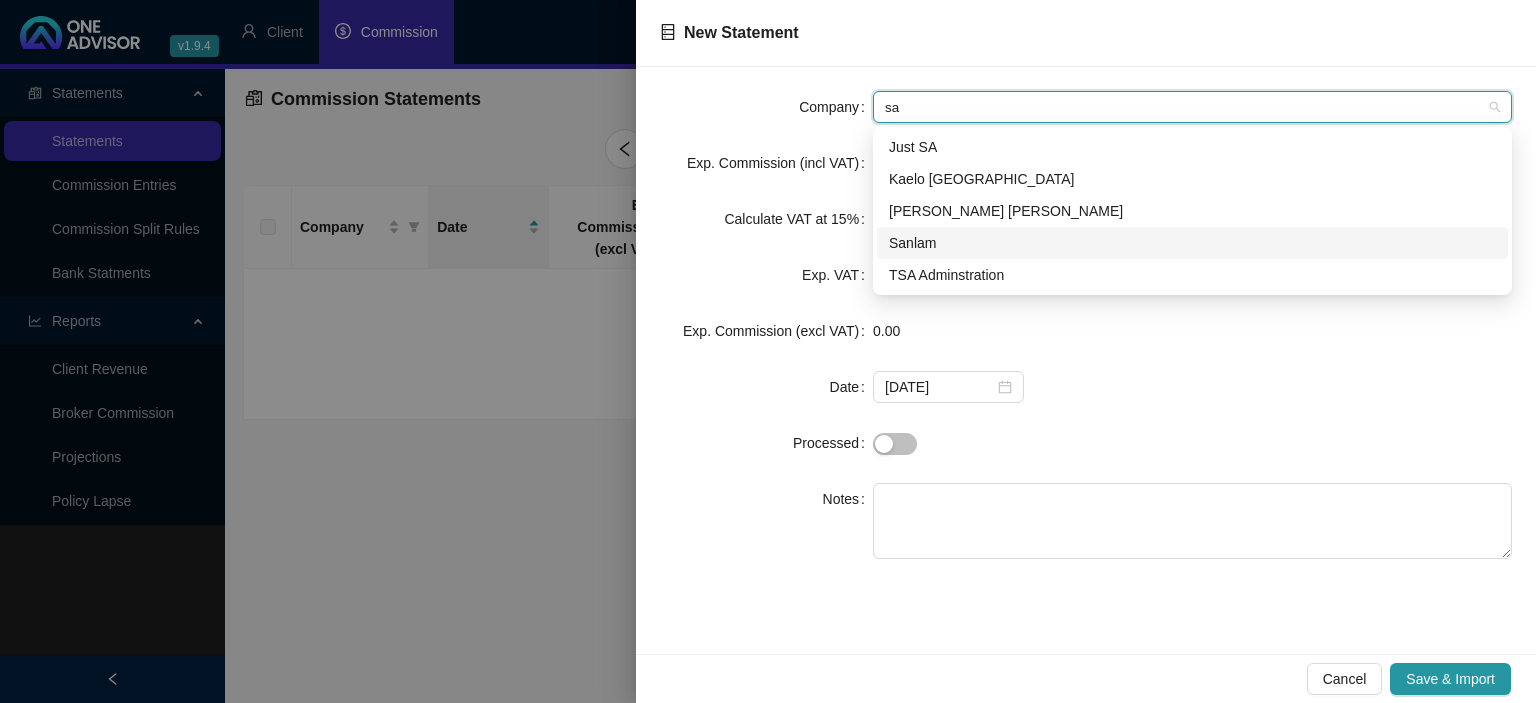 click on "Sanlam" at bounding box center [1192, 243] 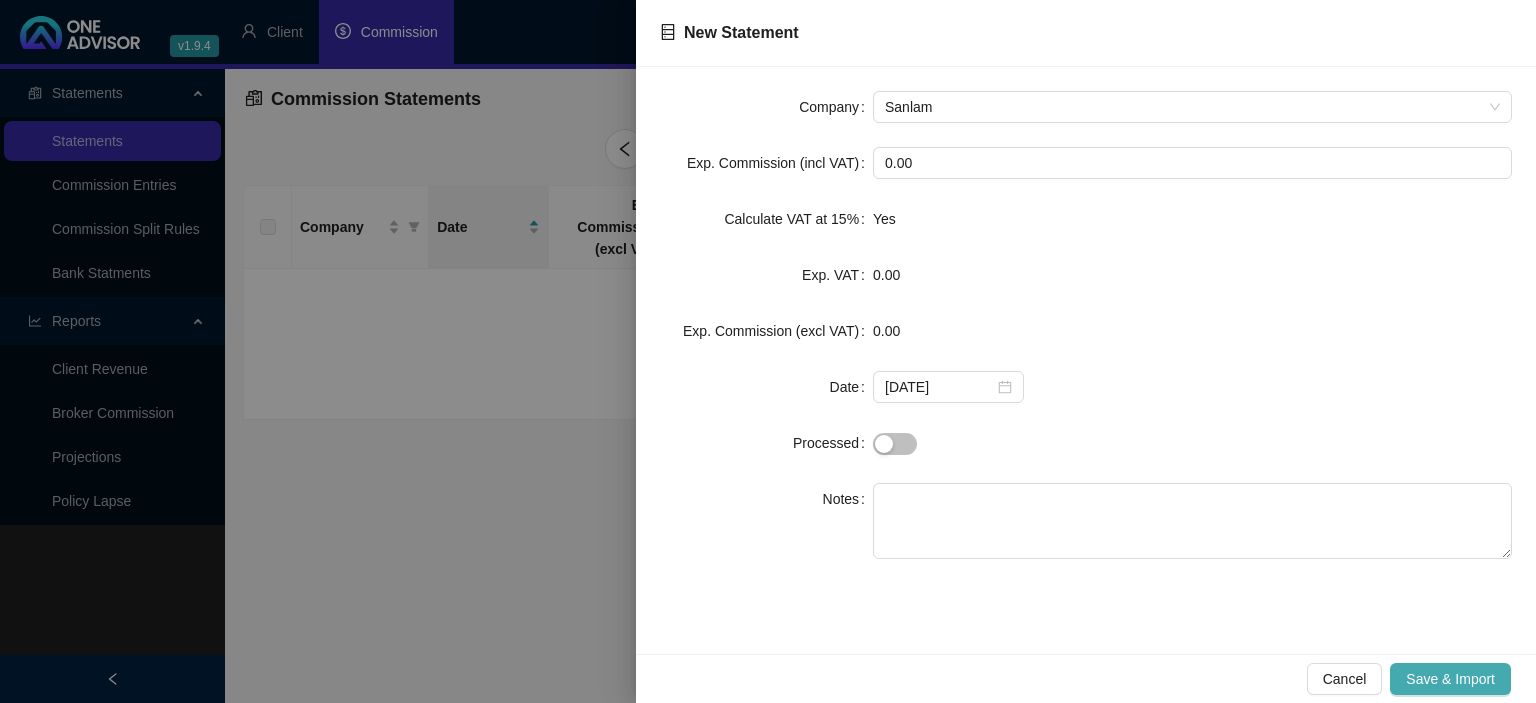 click on "Save & Import" at bounding box center [1450, 679] 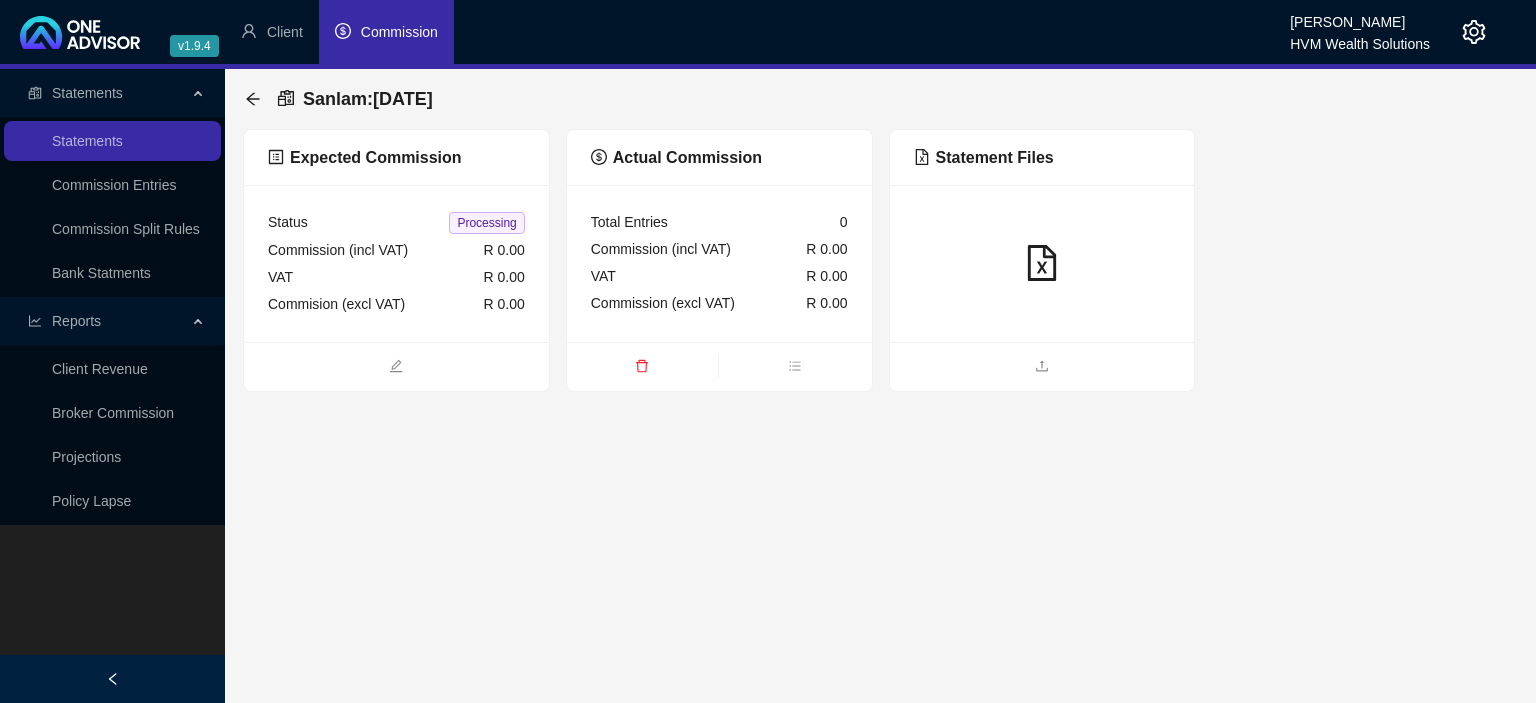 click at bounding box center (1042, 366) 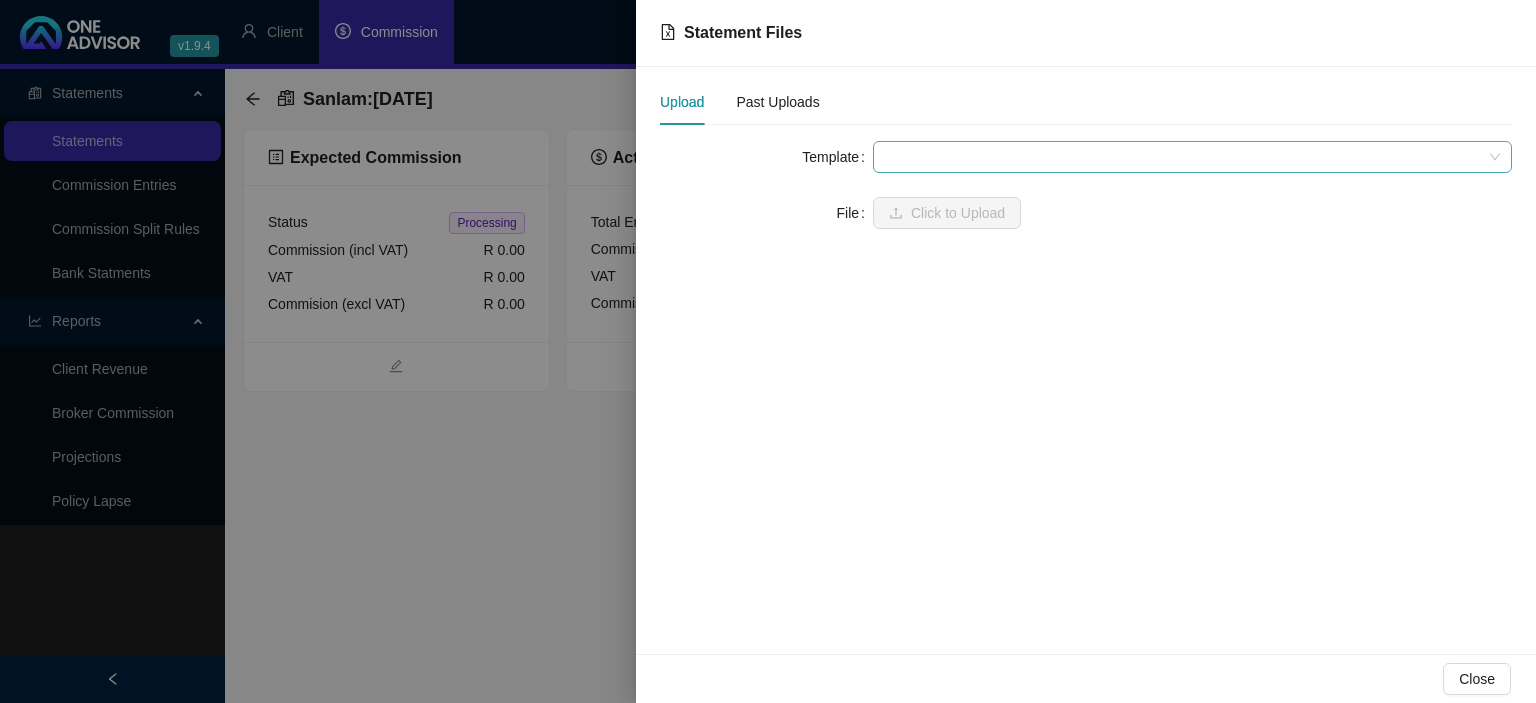 click at bounding box center (1192, 157) 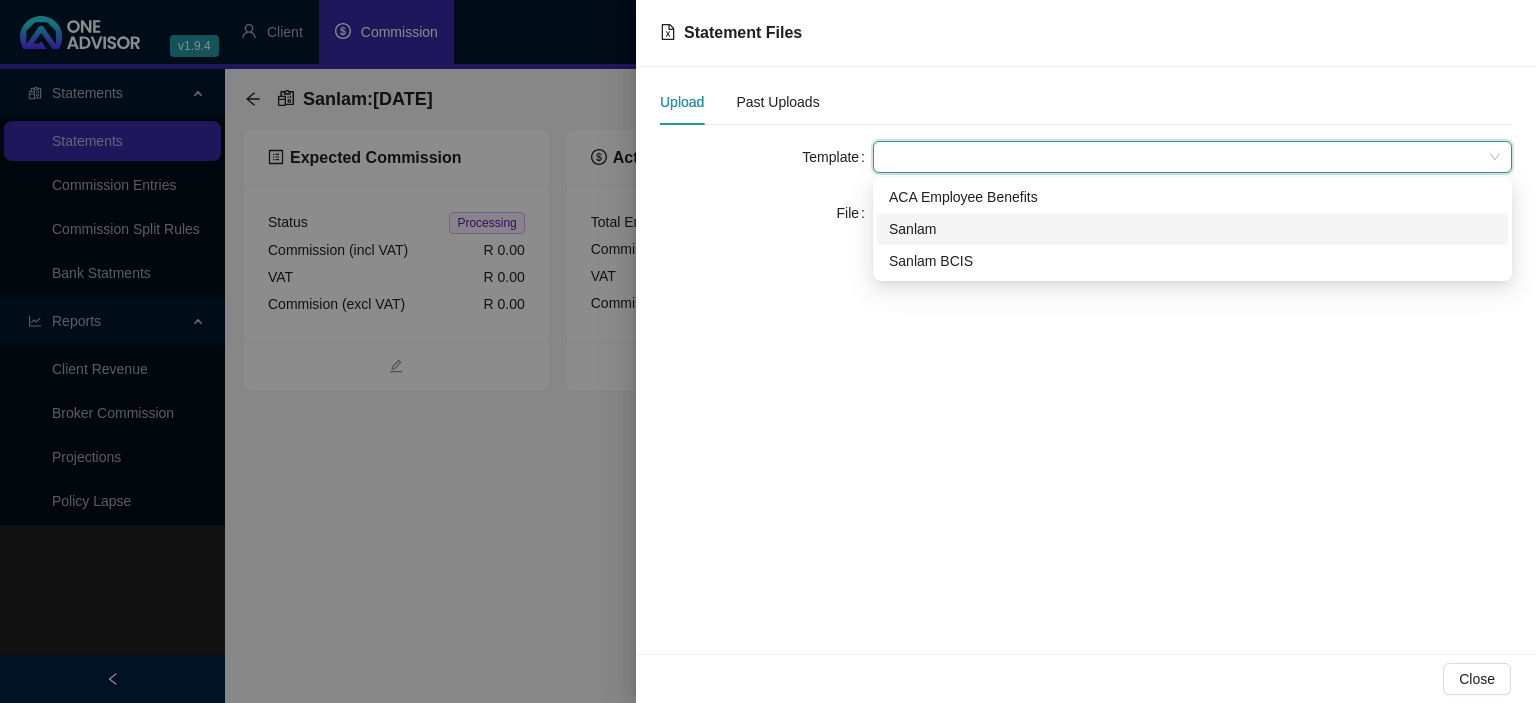 click on "Sanlam" at bounding box center (1192, 229) 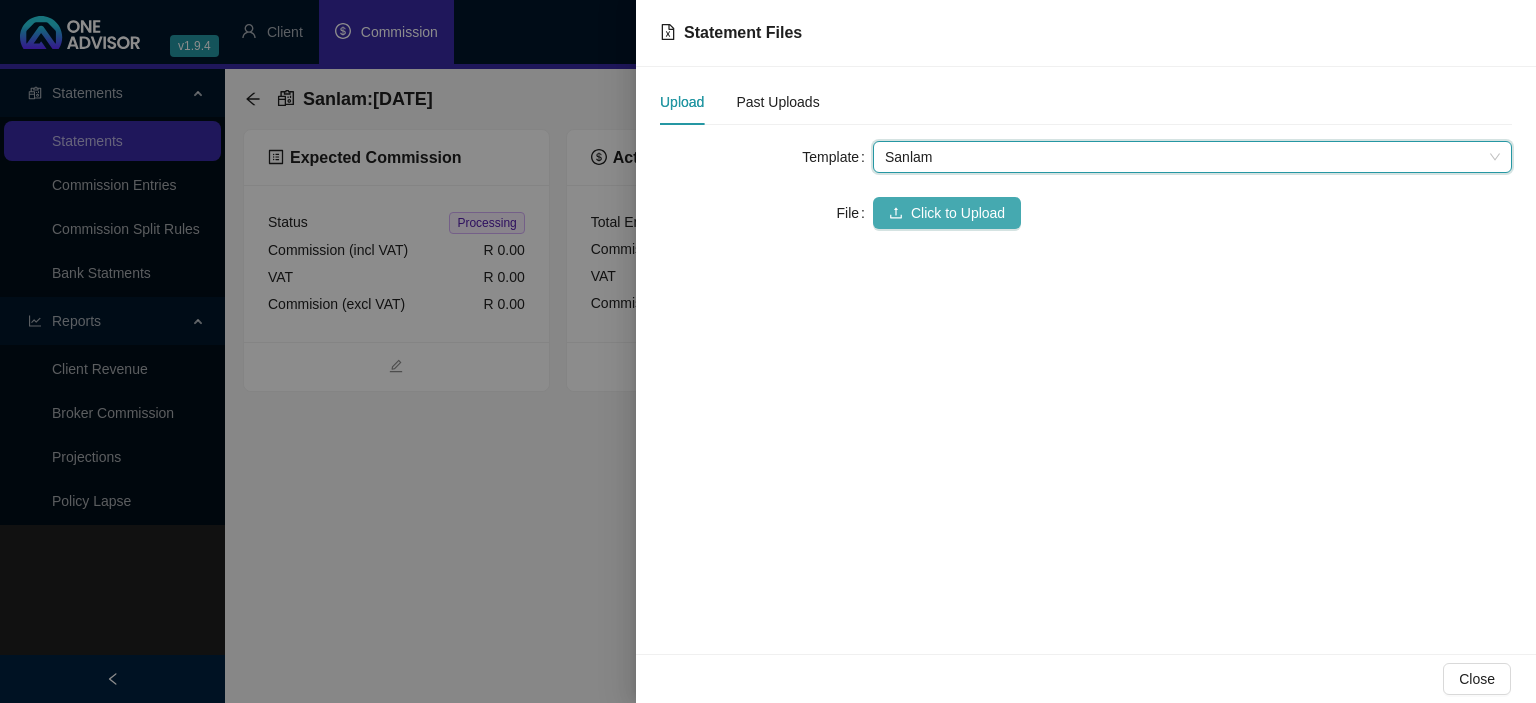 click on "Click to Upload" at bounding box center [947, 213] 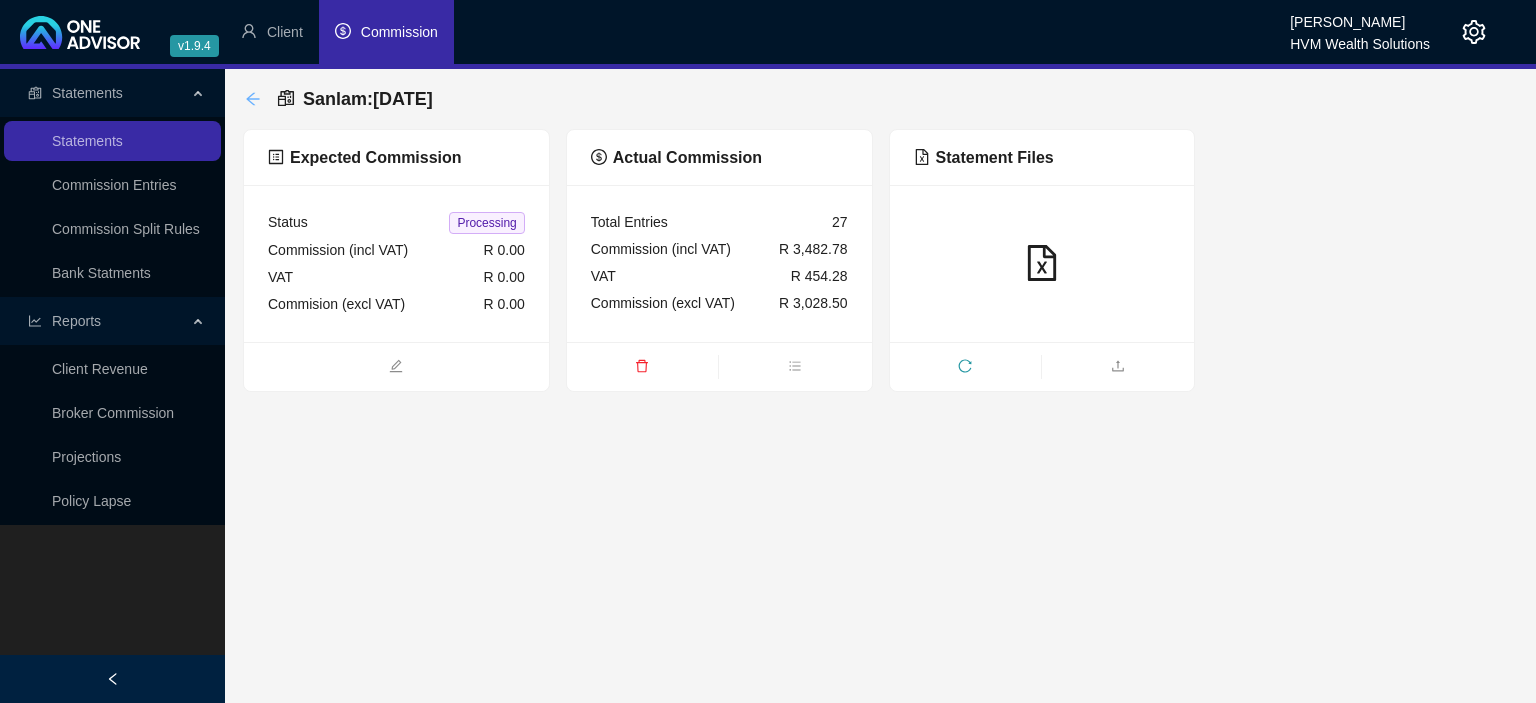 click 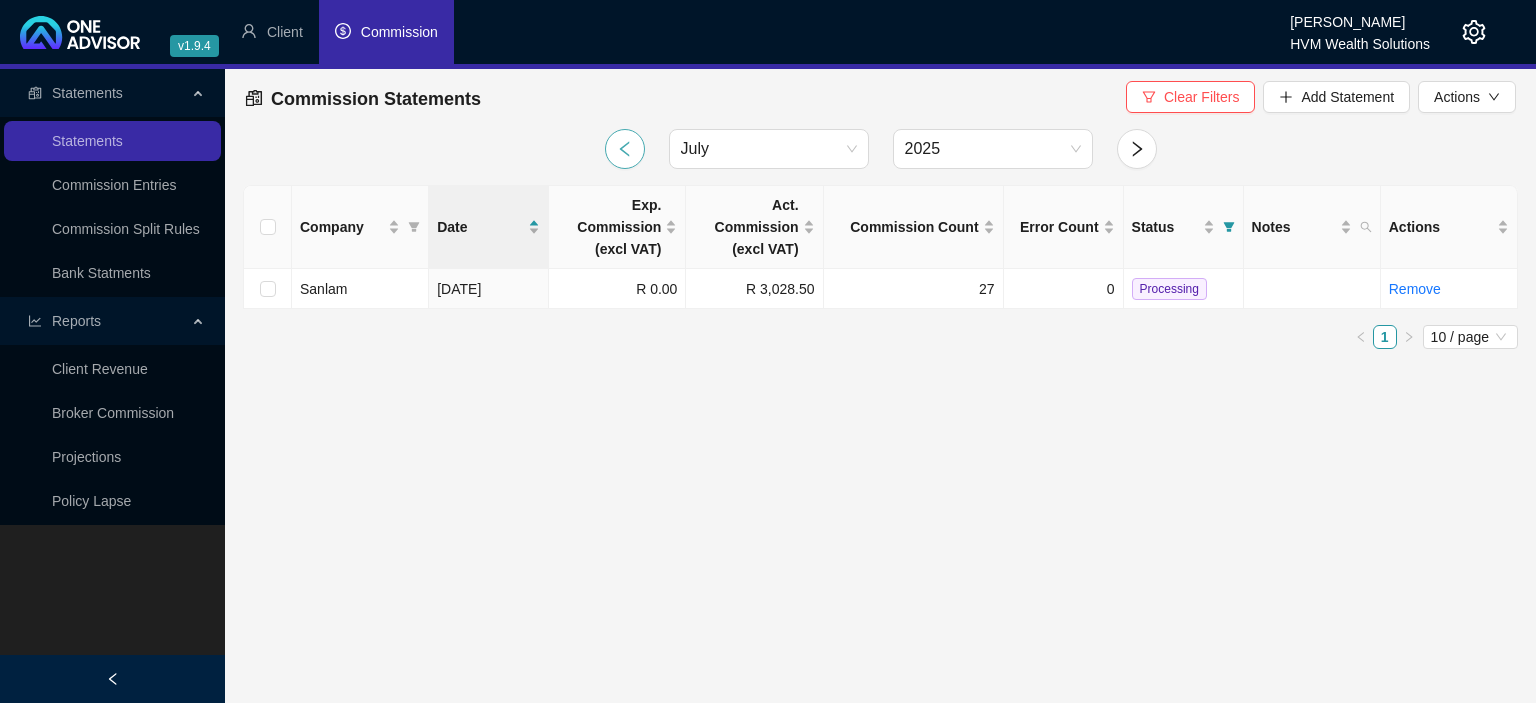 click 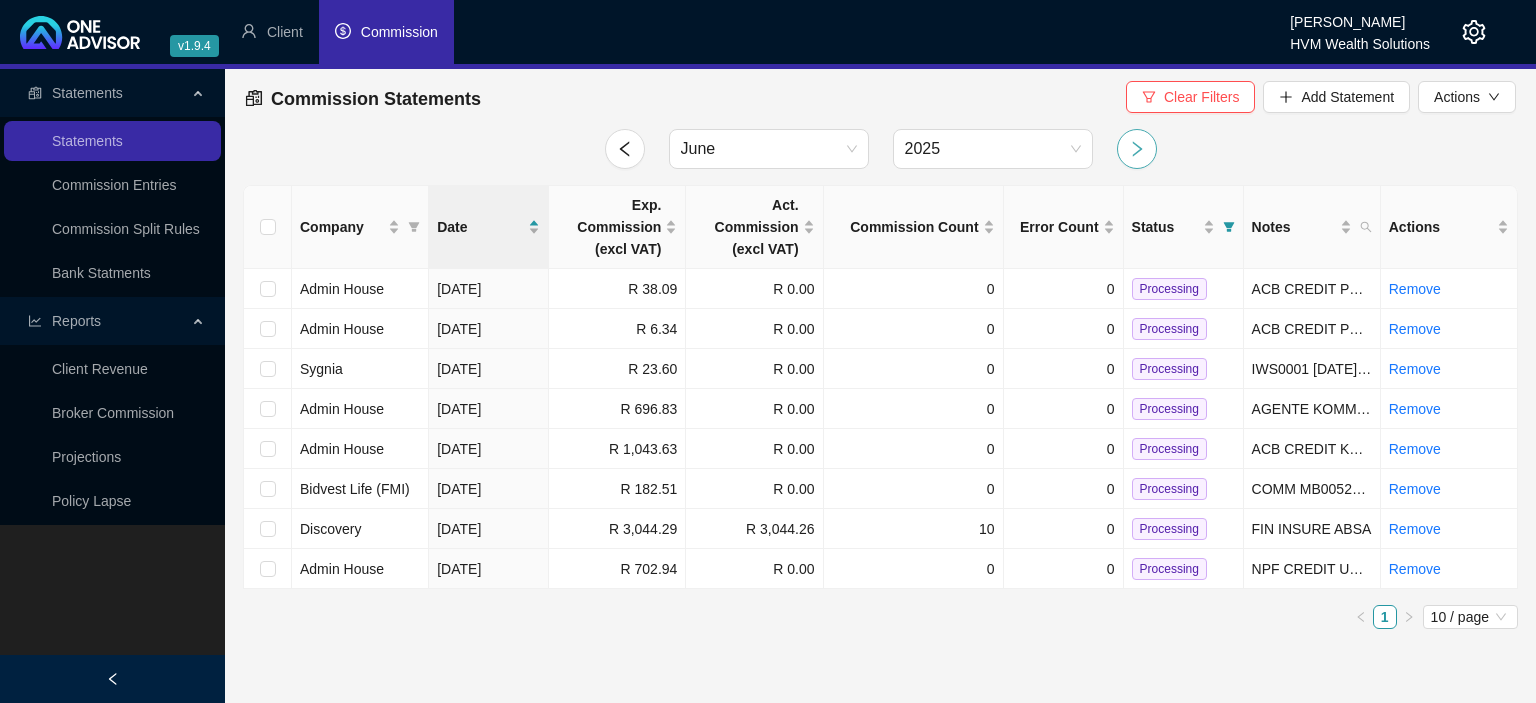 click at bounding box center [1137, 149] 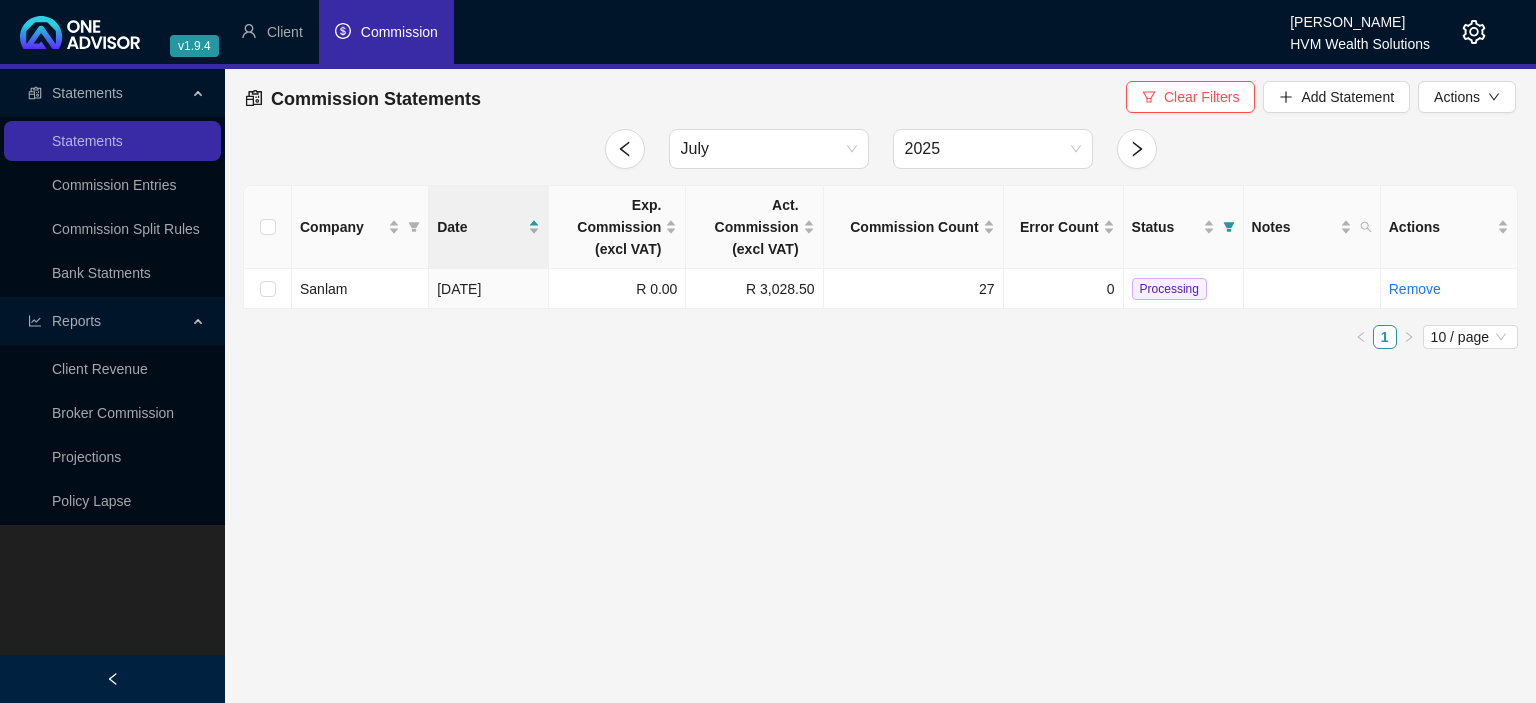 click 